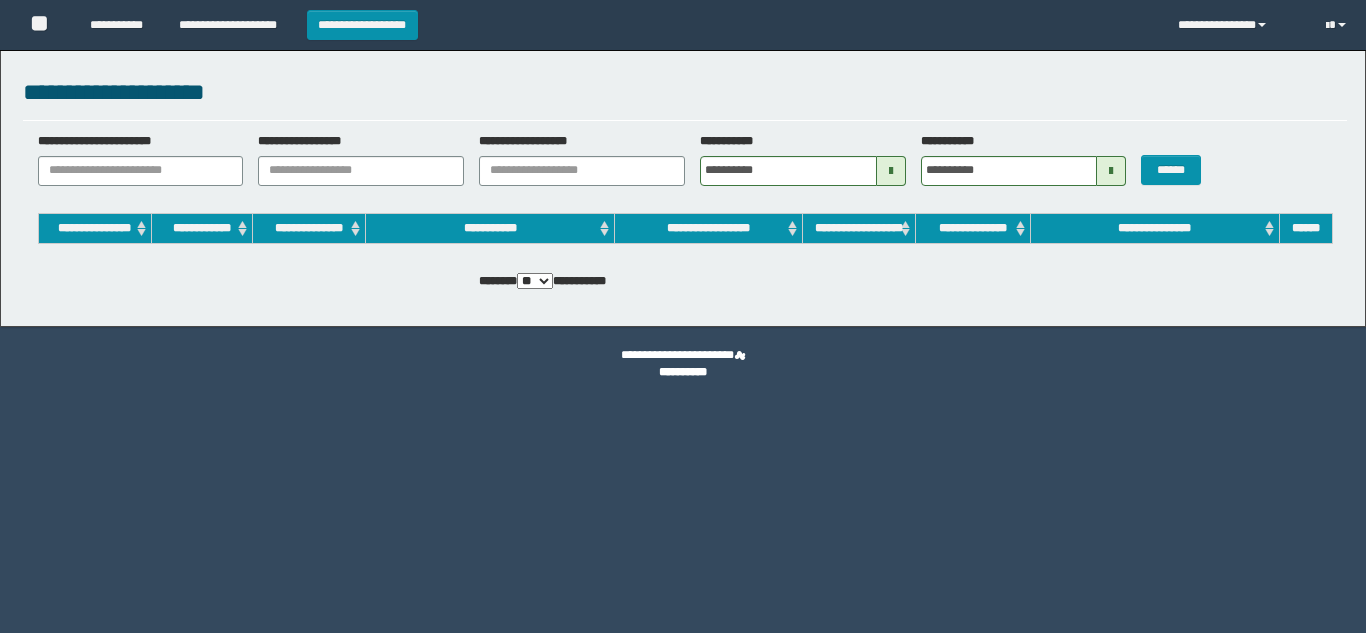 scroll, scrollTop: 0, scrollLeft: 0, axis: both 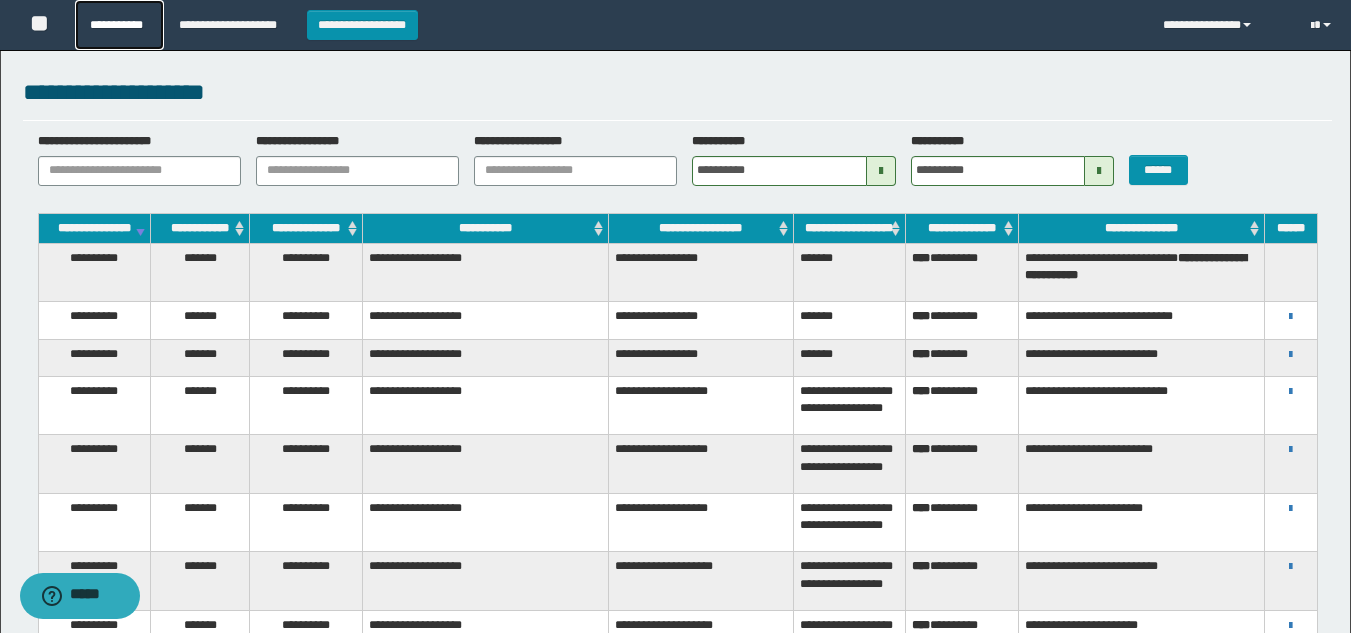 click on "**********" at bounding box center [119, 25] 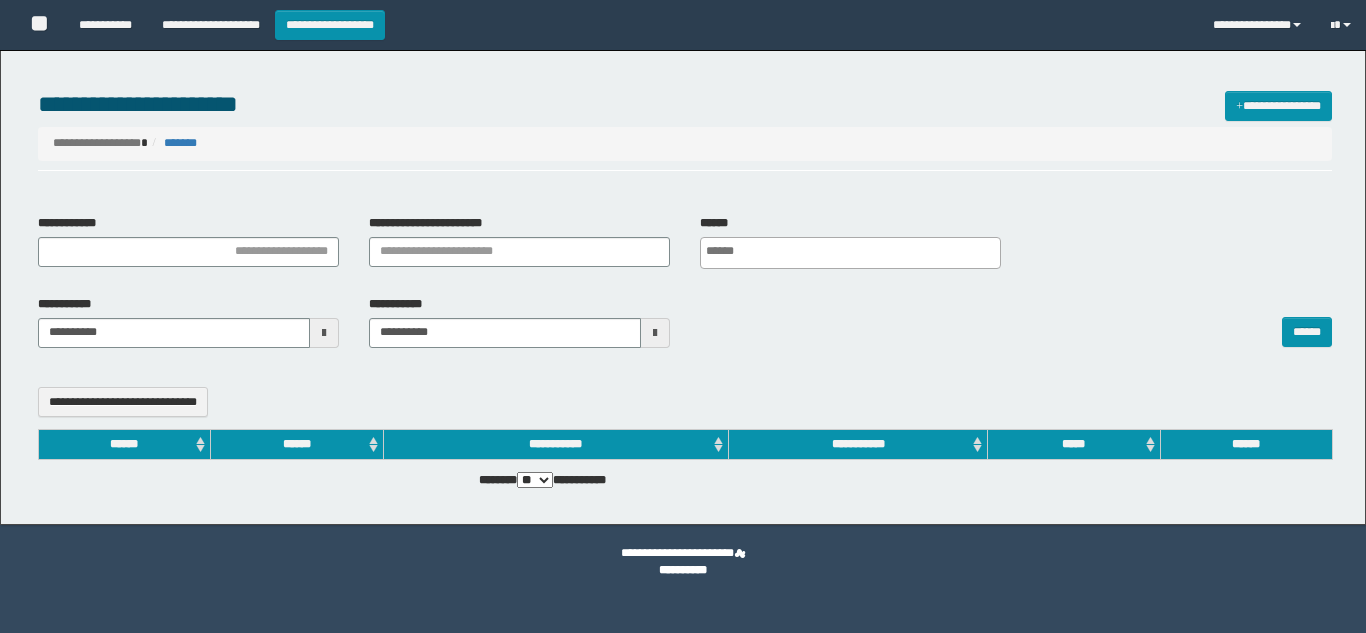 select 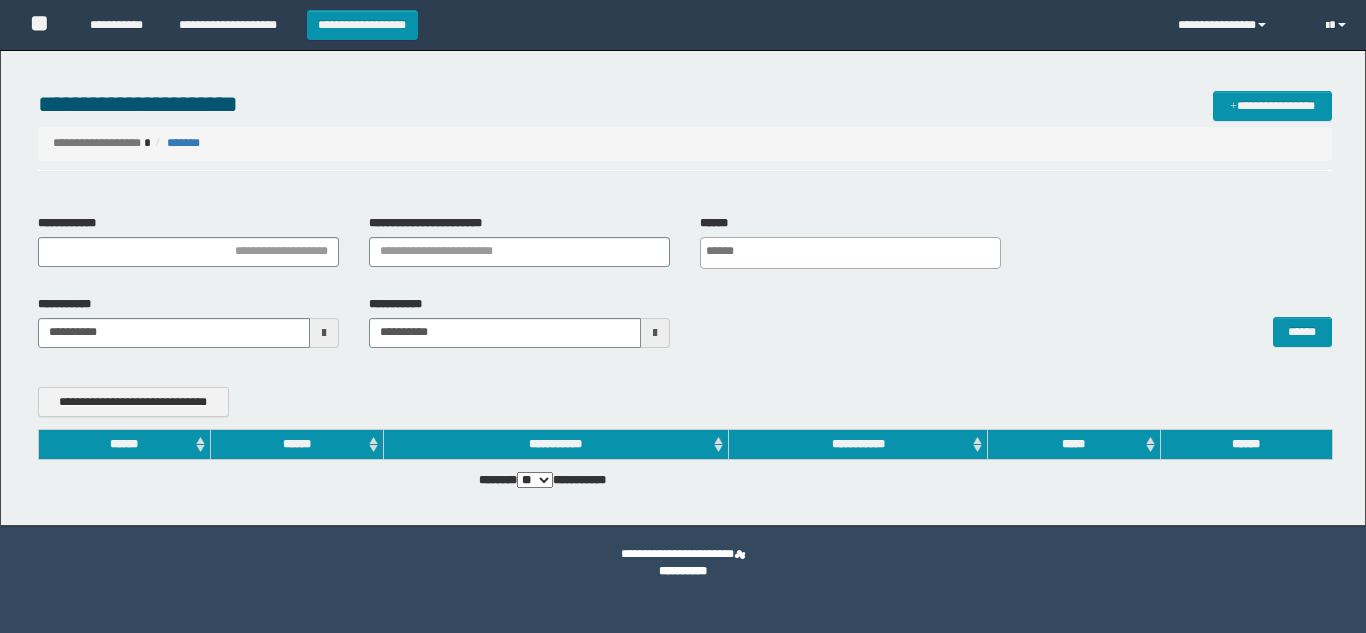 scroll, scrollTop: 0, scrollLeft: 0, axis: both 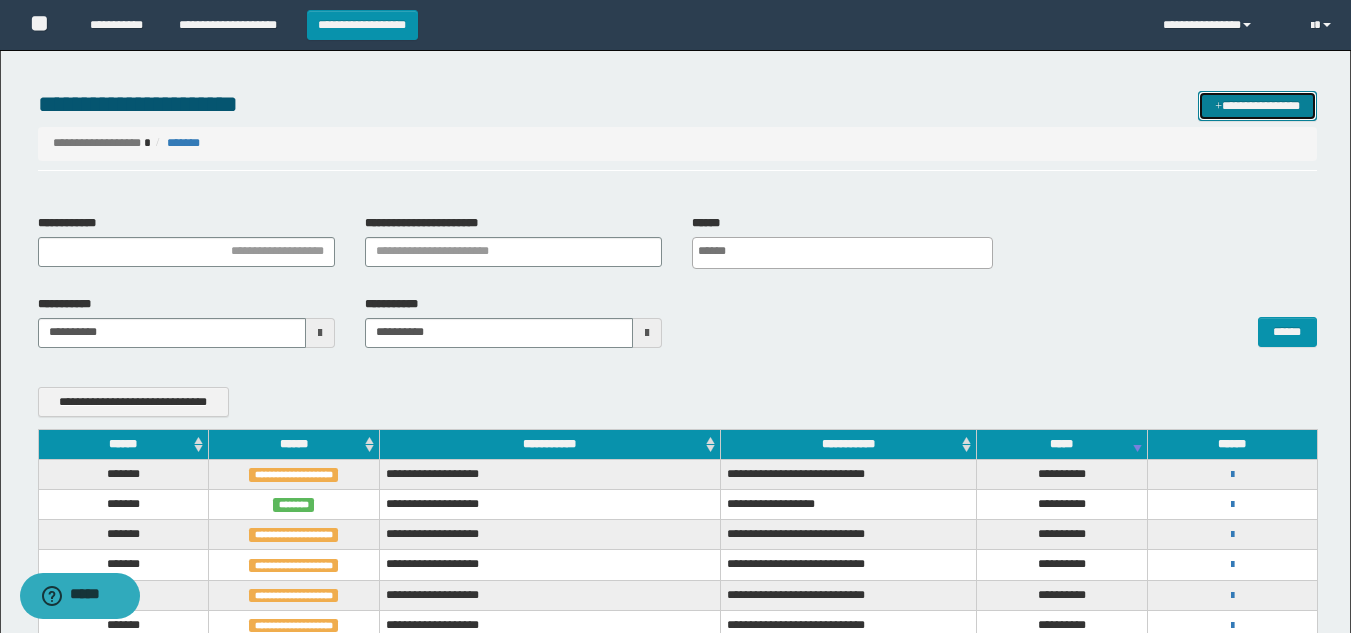 click on "**********" at bounding box center [1257, 106] 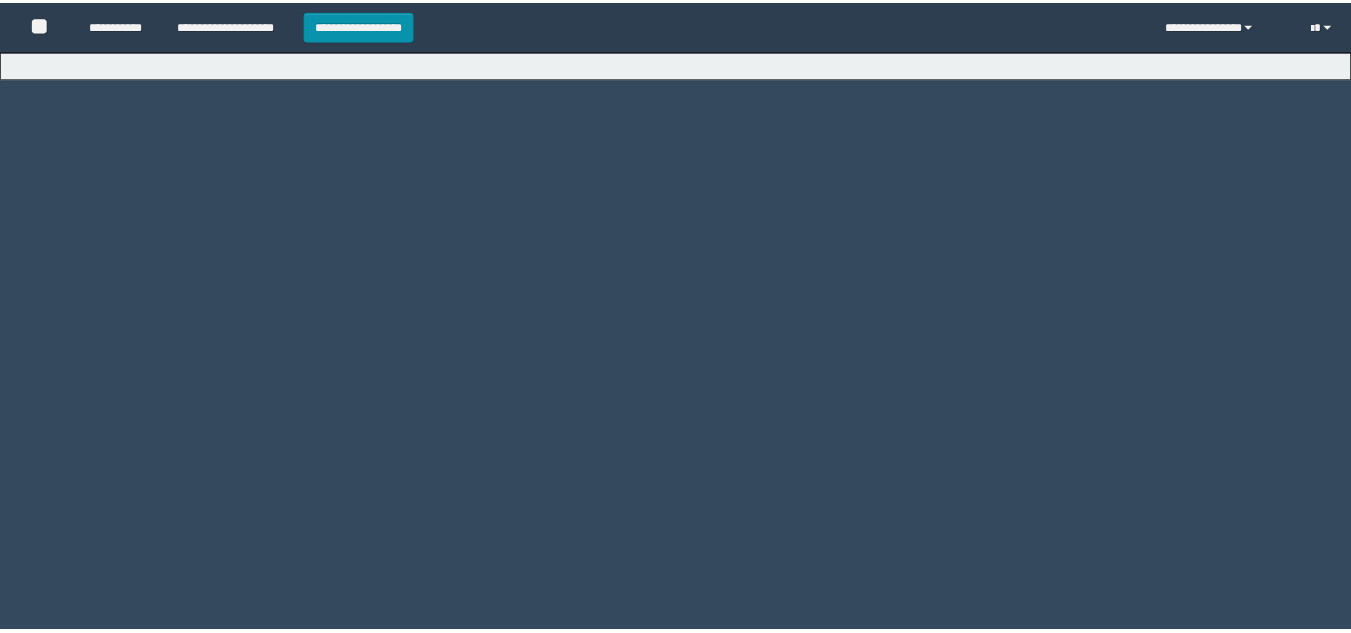 scroll, scrollTop: 0, scrollLeft: 0, axis: both 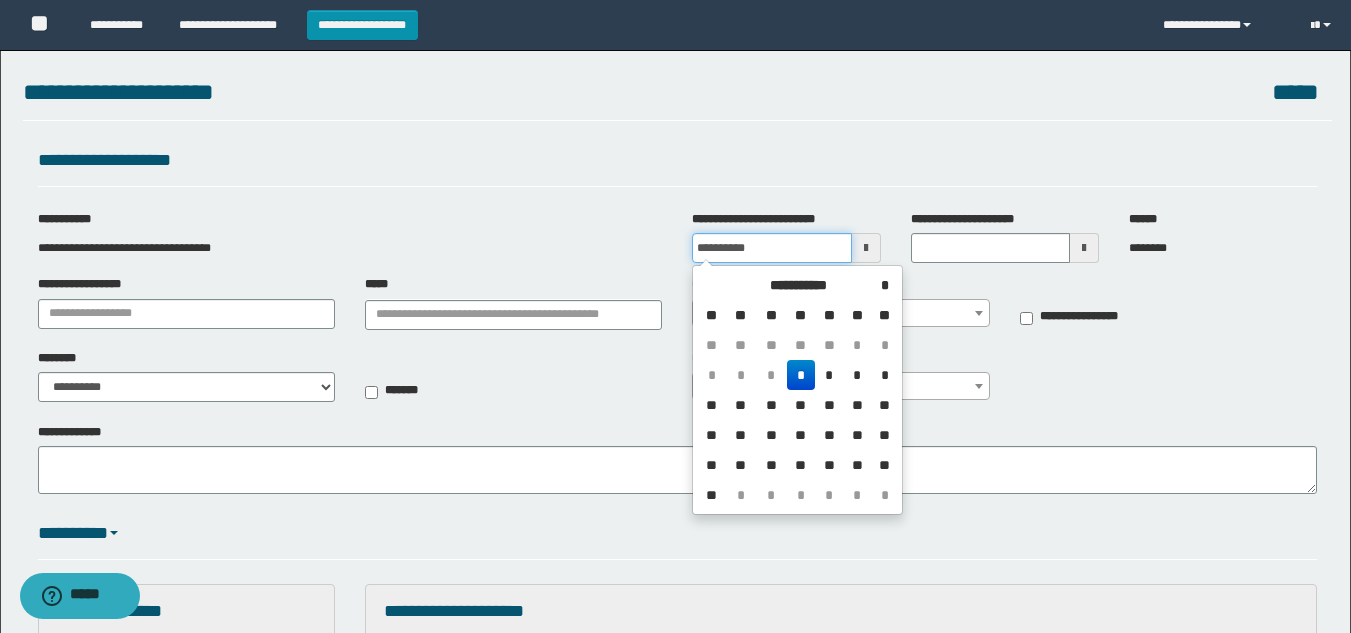click on "**********" at bounding box center (771, 248) 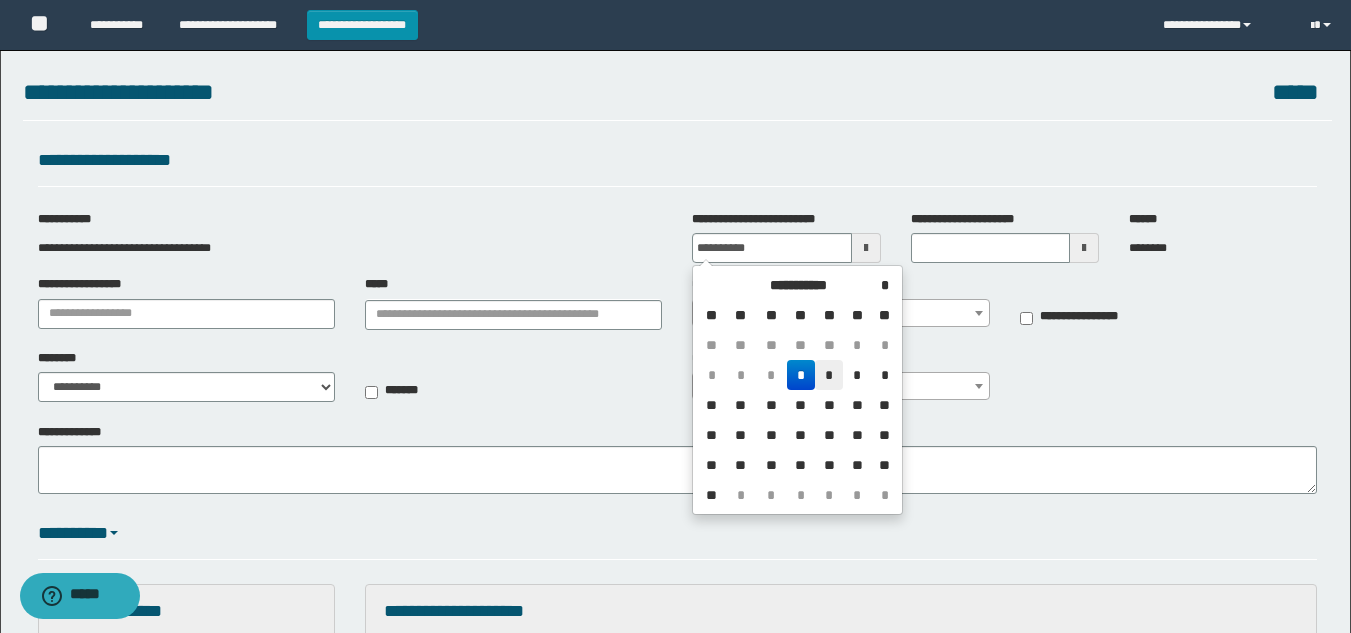 click on "*" at bounding box center [829, 375] 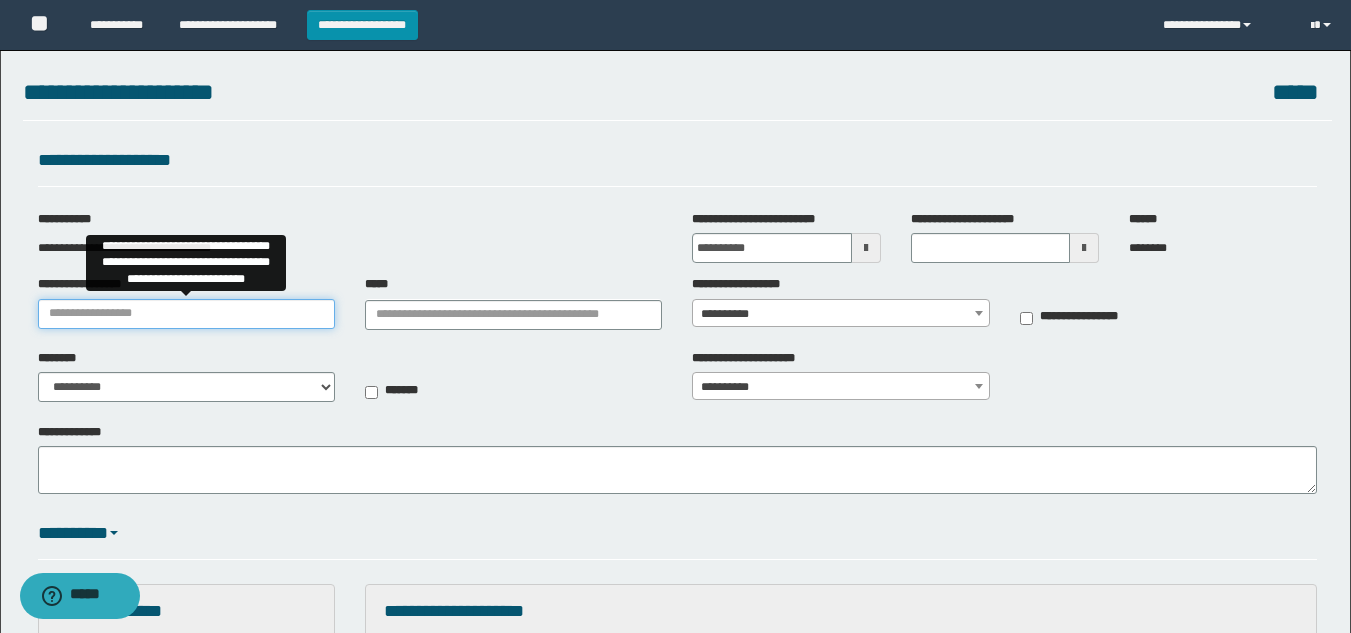 click on "**********" at bounding box center [186, 314] 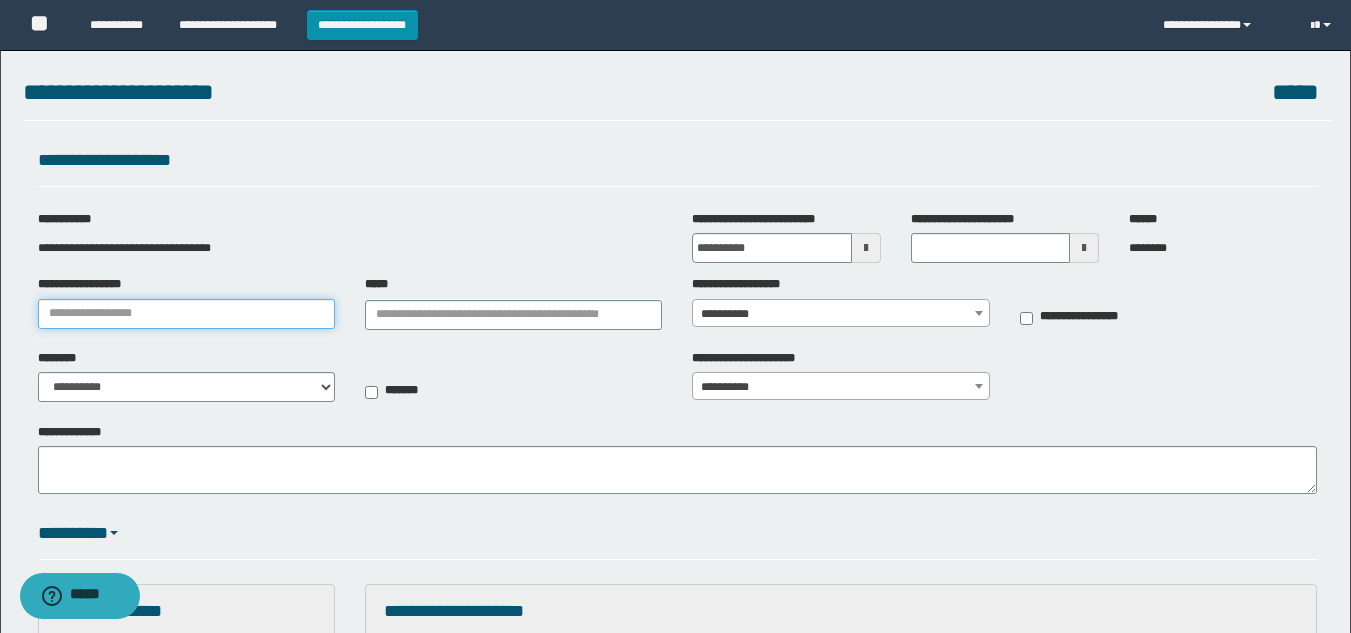 type on "**********" 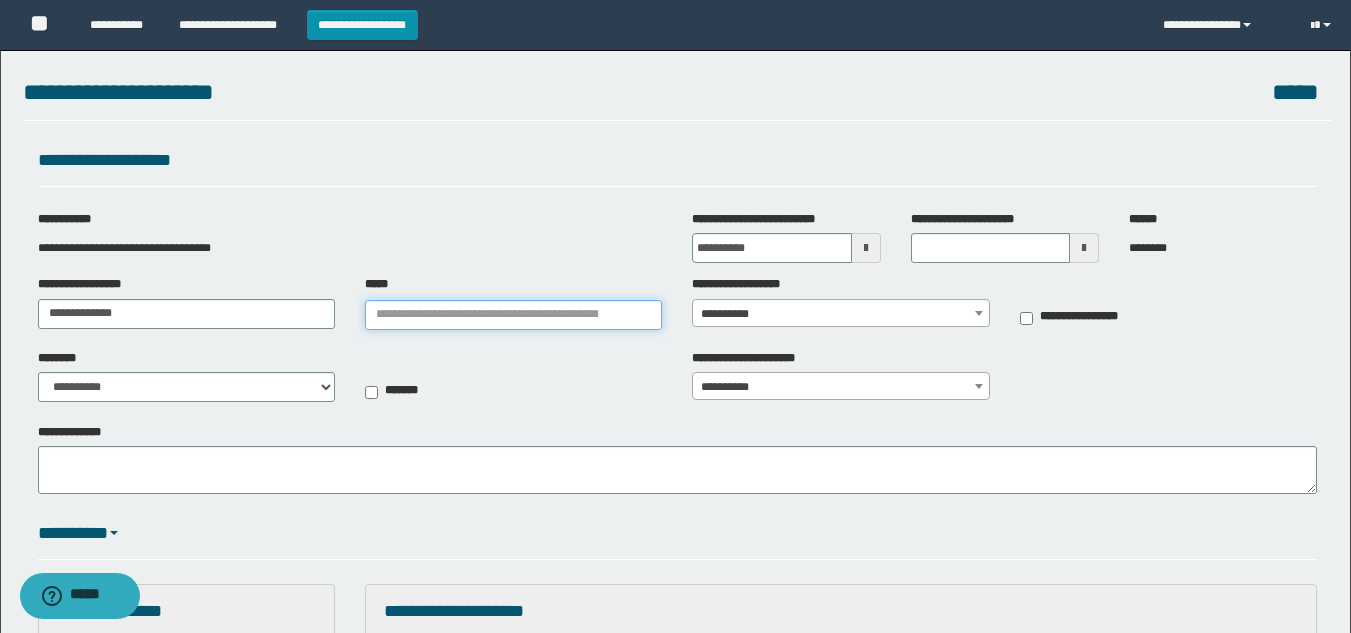 click on "*****" at bounding box center [513, 315] 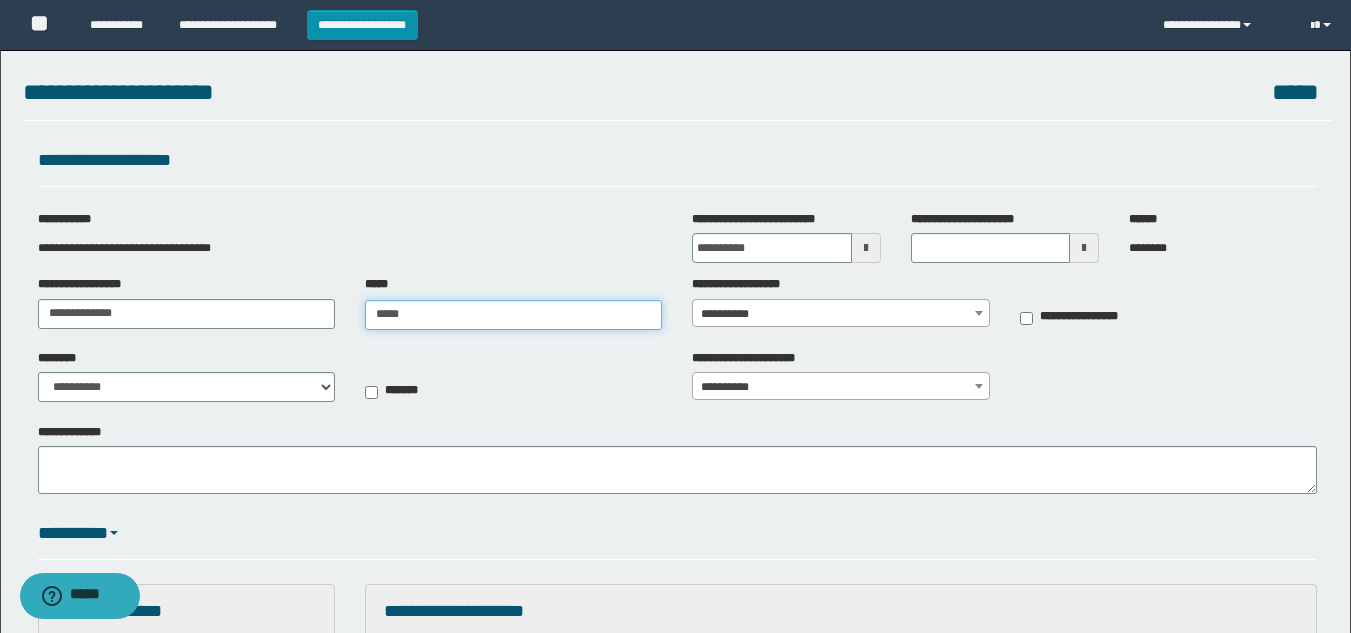 type on "******" 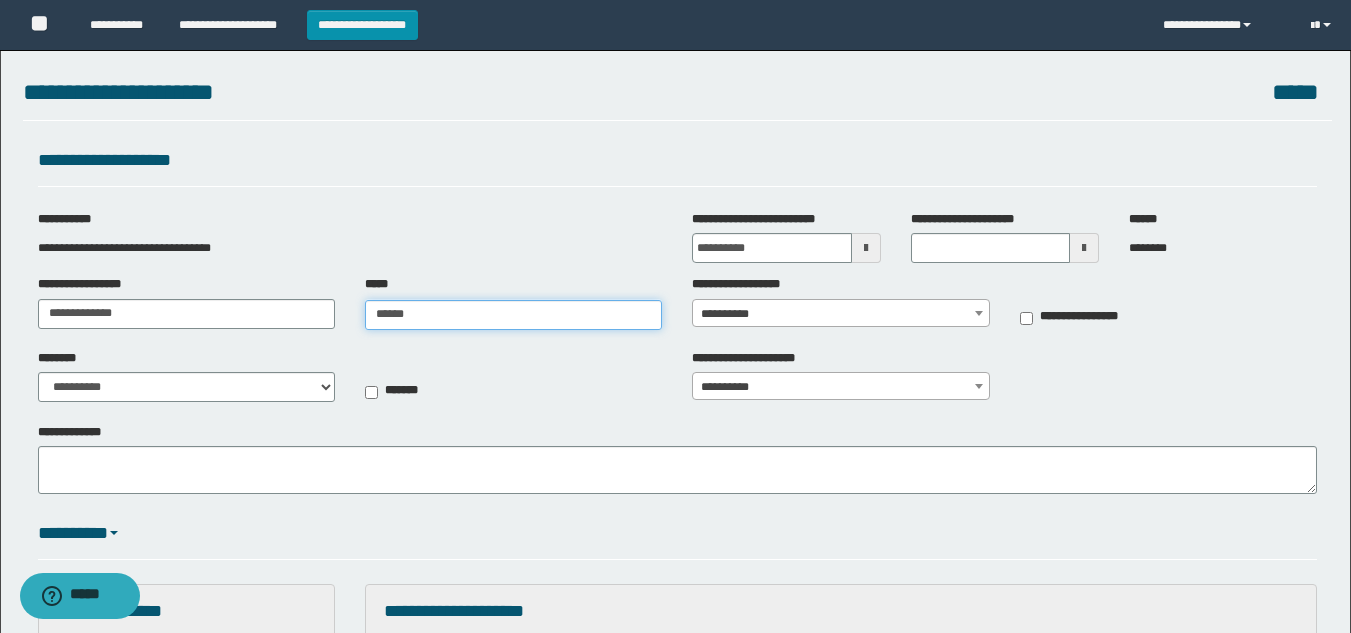 type on "******" 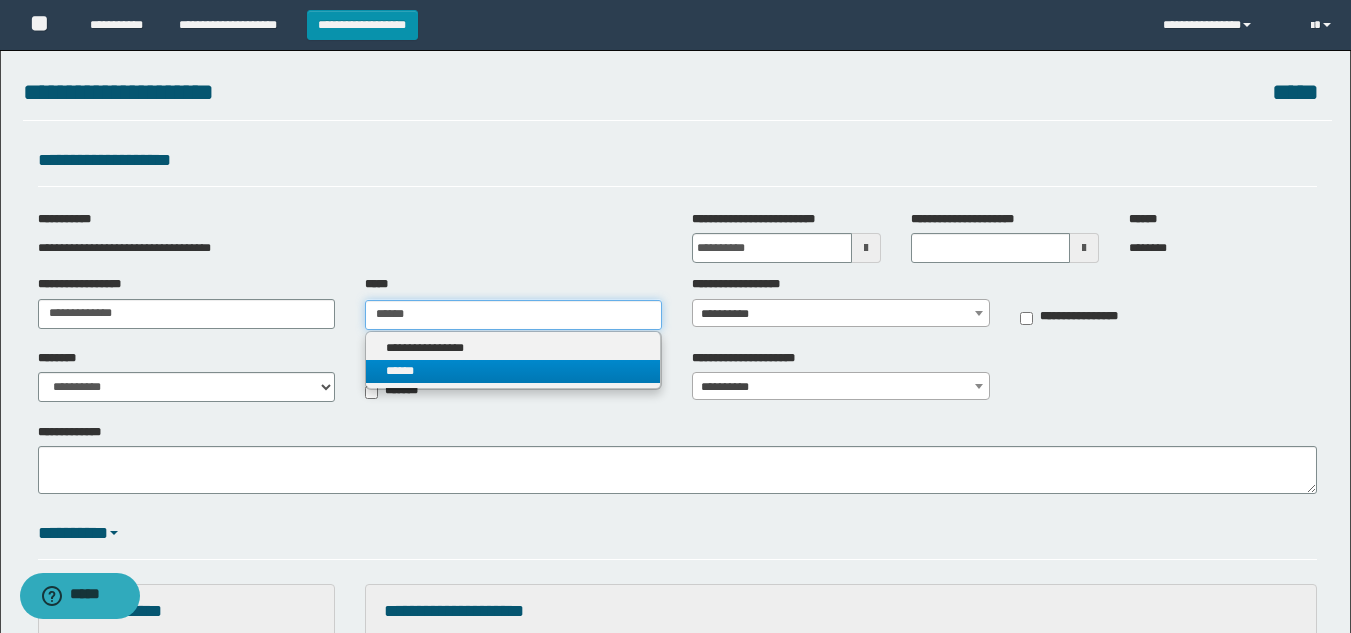 type on "******" 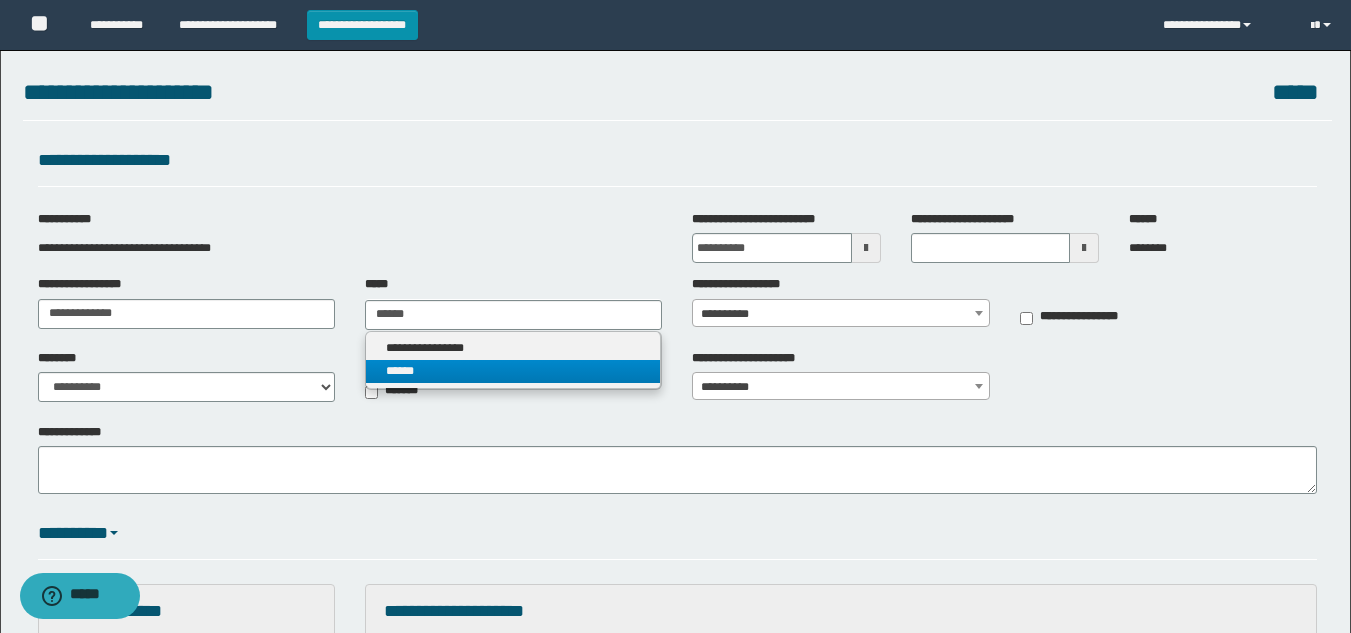 type 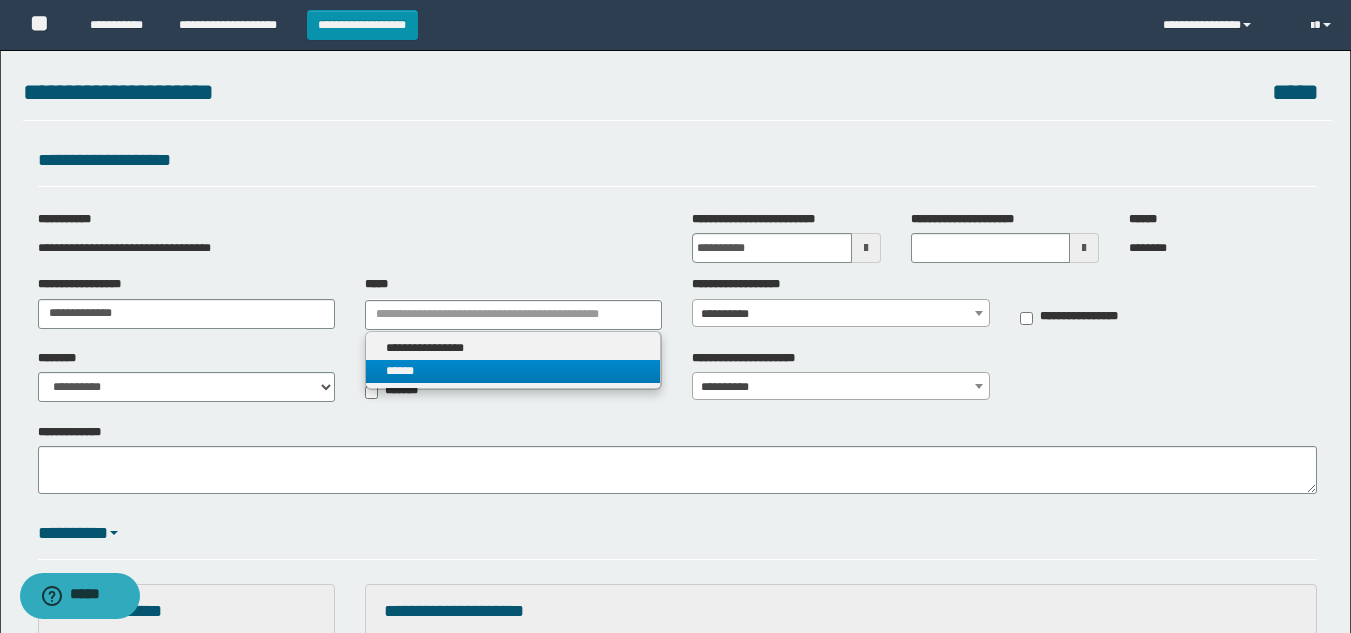click on "******" at bounding box center (513, 371) 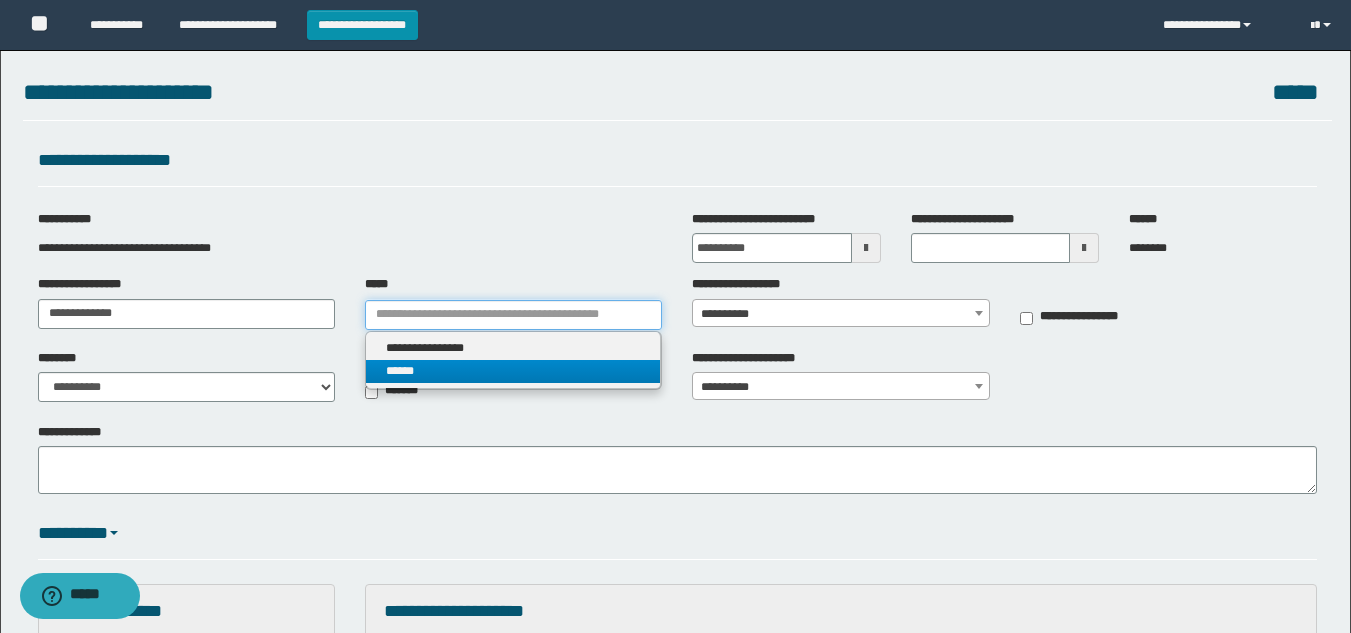 type 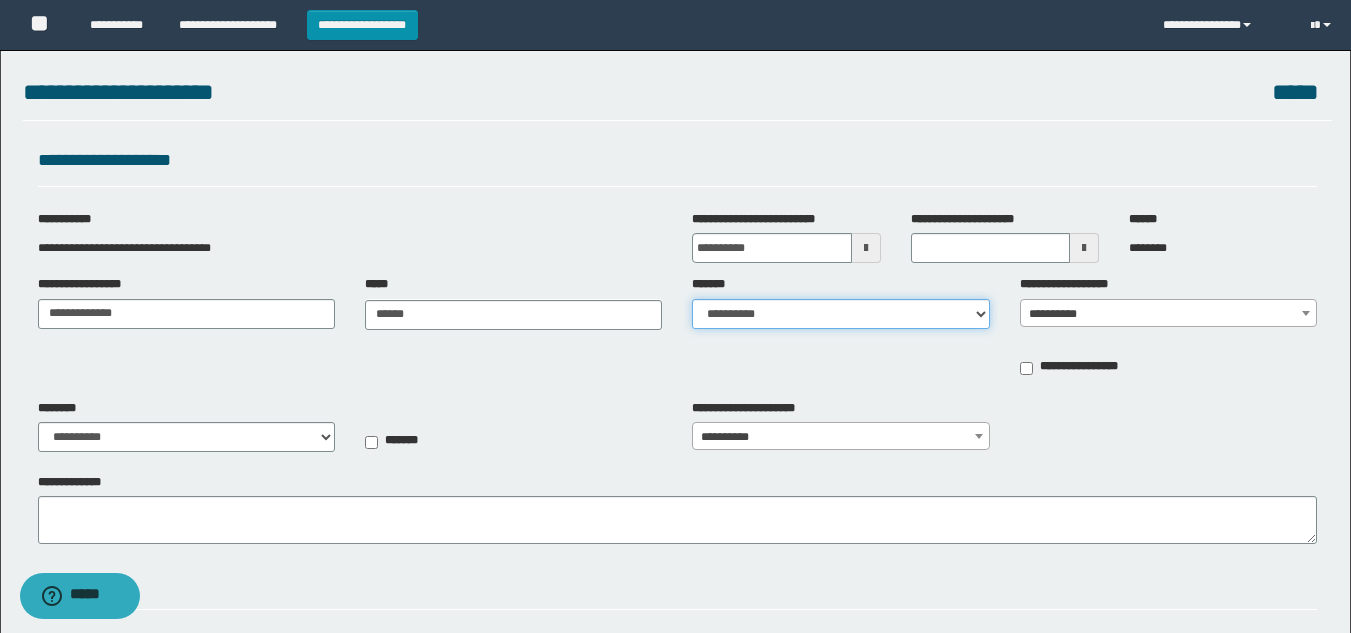 click on "**********" at bounding box center (840, 314) 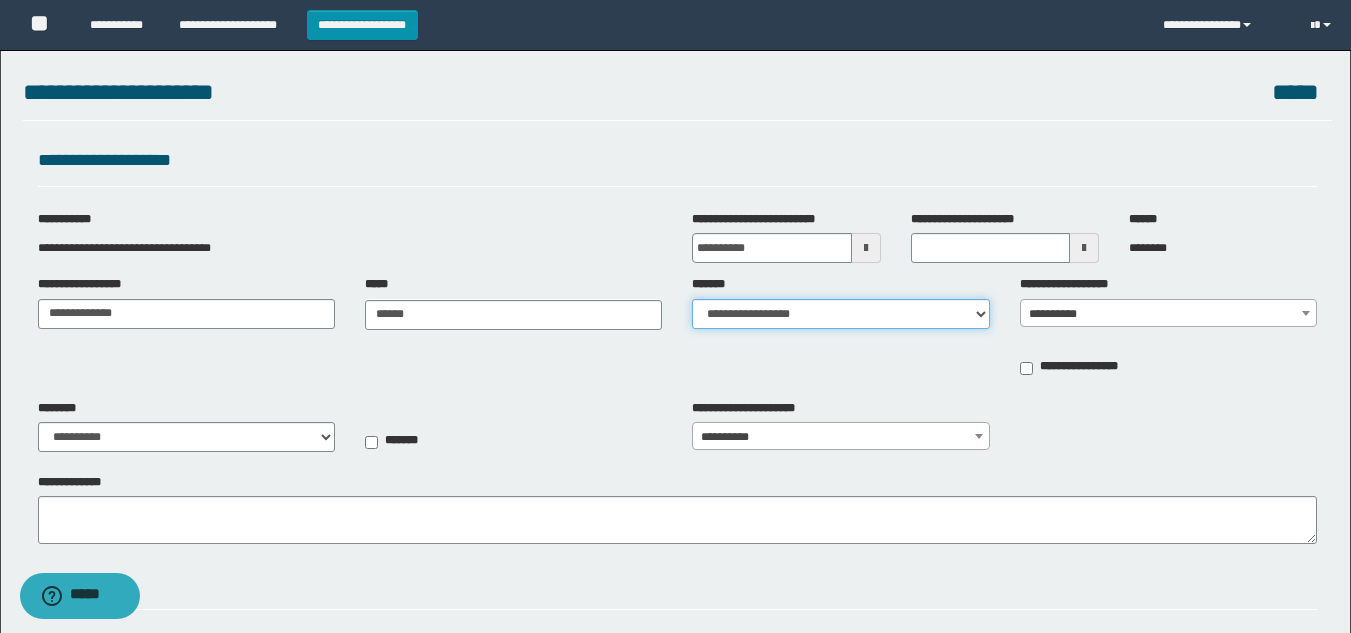 click on "**********" at bounding box center (840, 314) 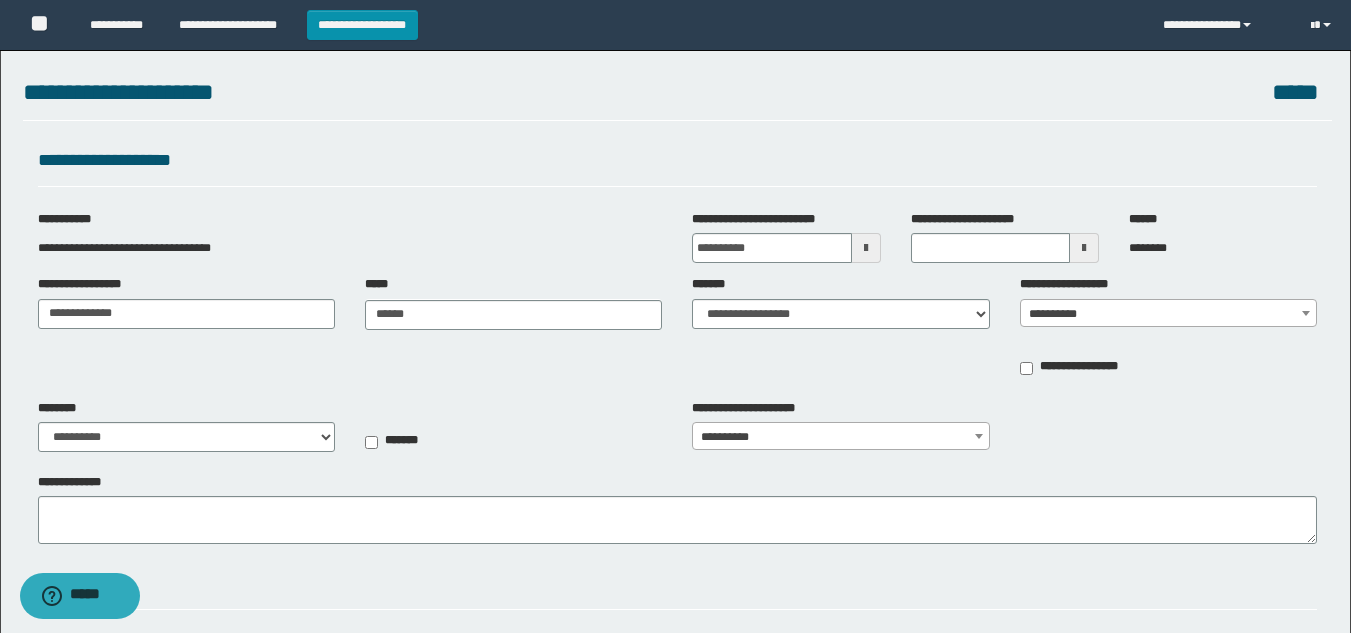 click on "**********" at bounding box center (1168, 314) 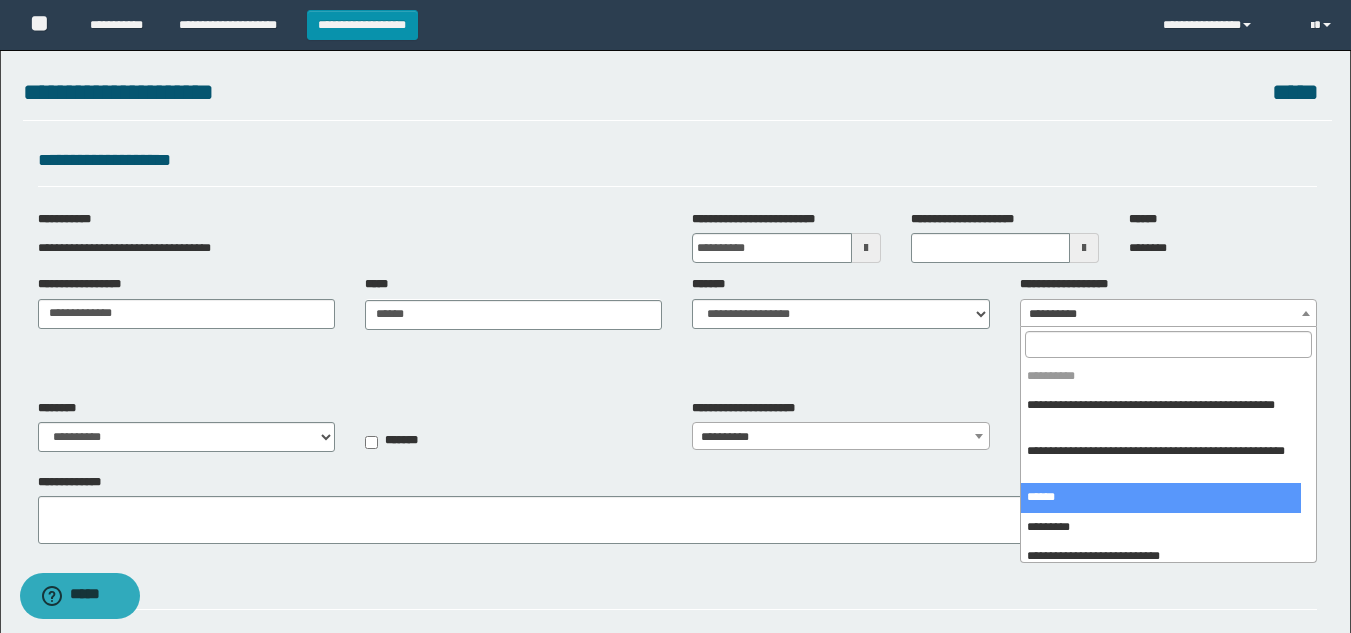 select on "***" 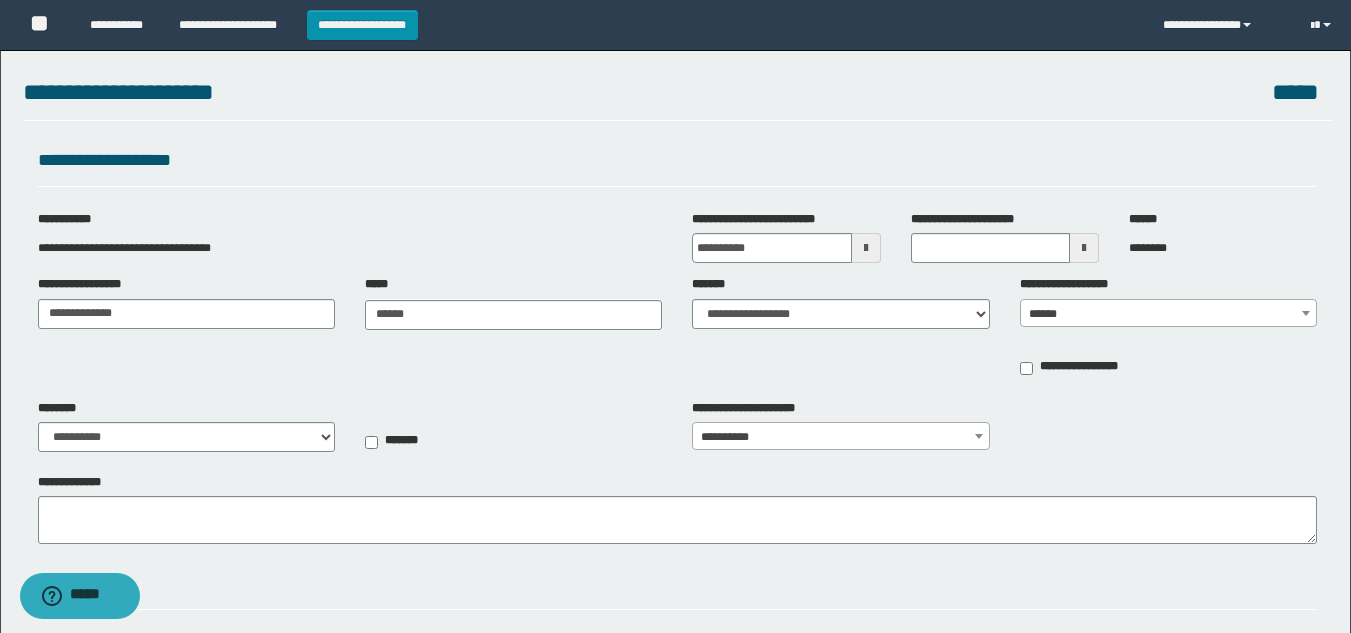type on "**********" 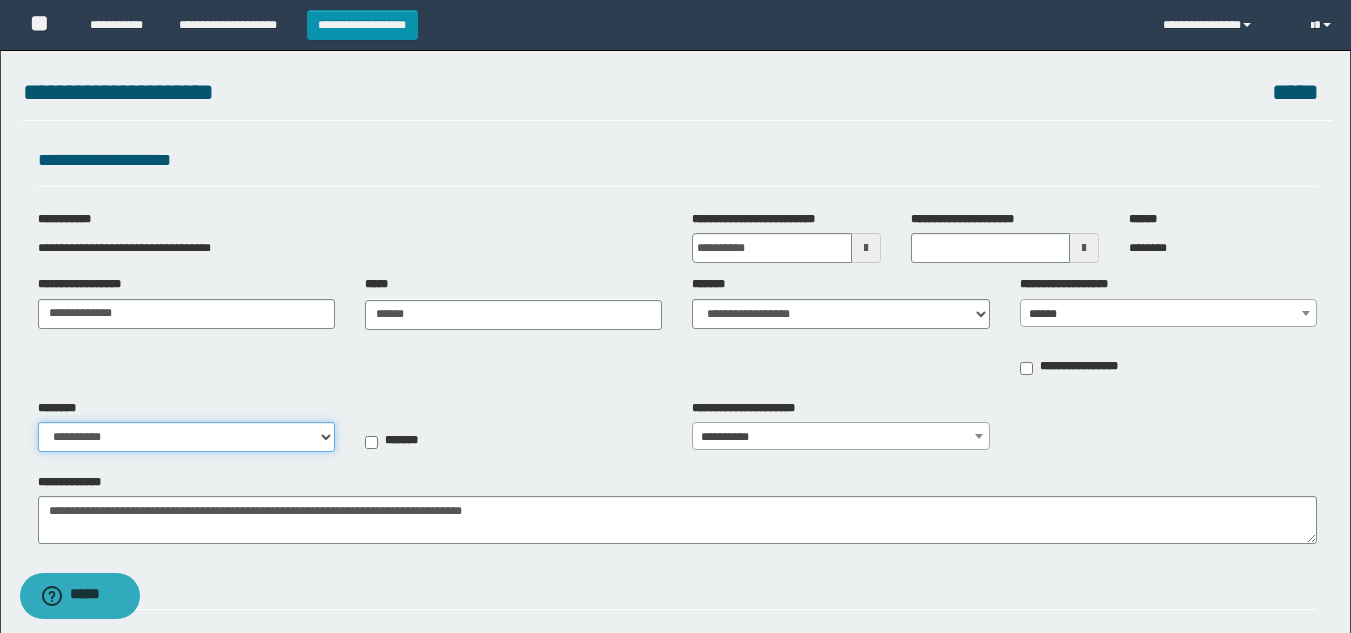click on "John Doe lives at 123 Main St, Anytown, CA 90210." at bounding box center [186, 437] 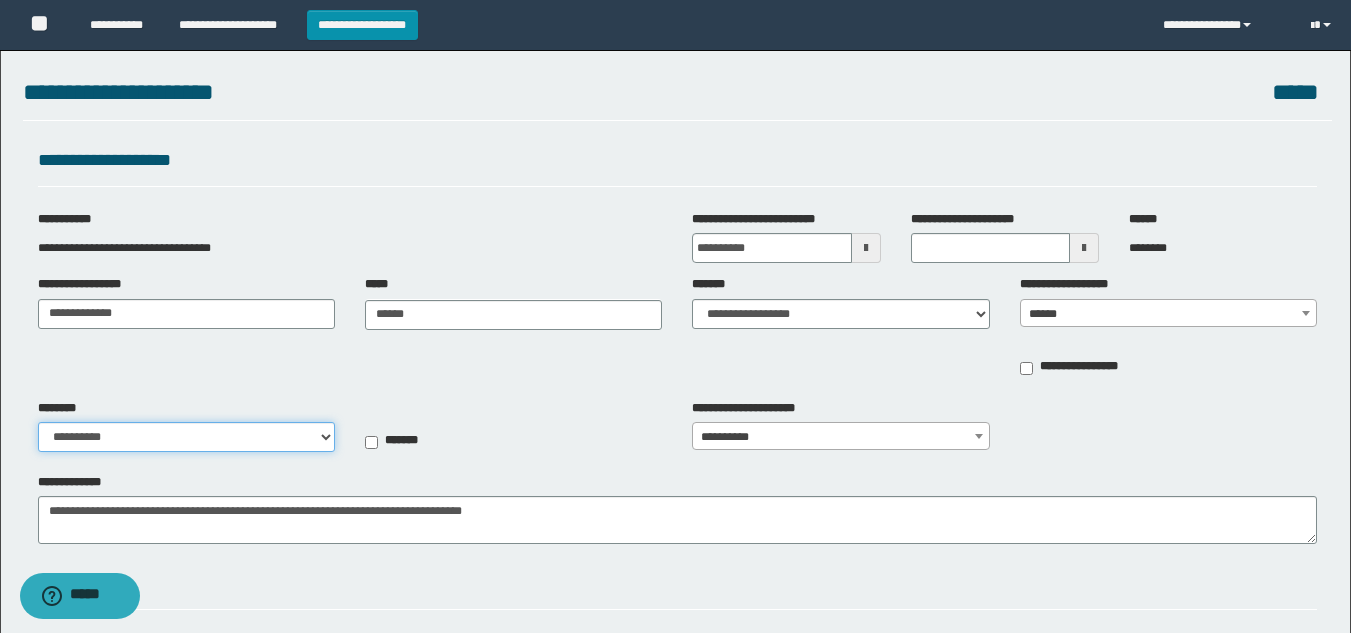 select on "**" 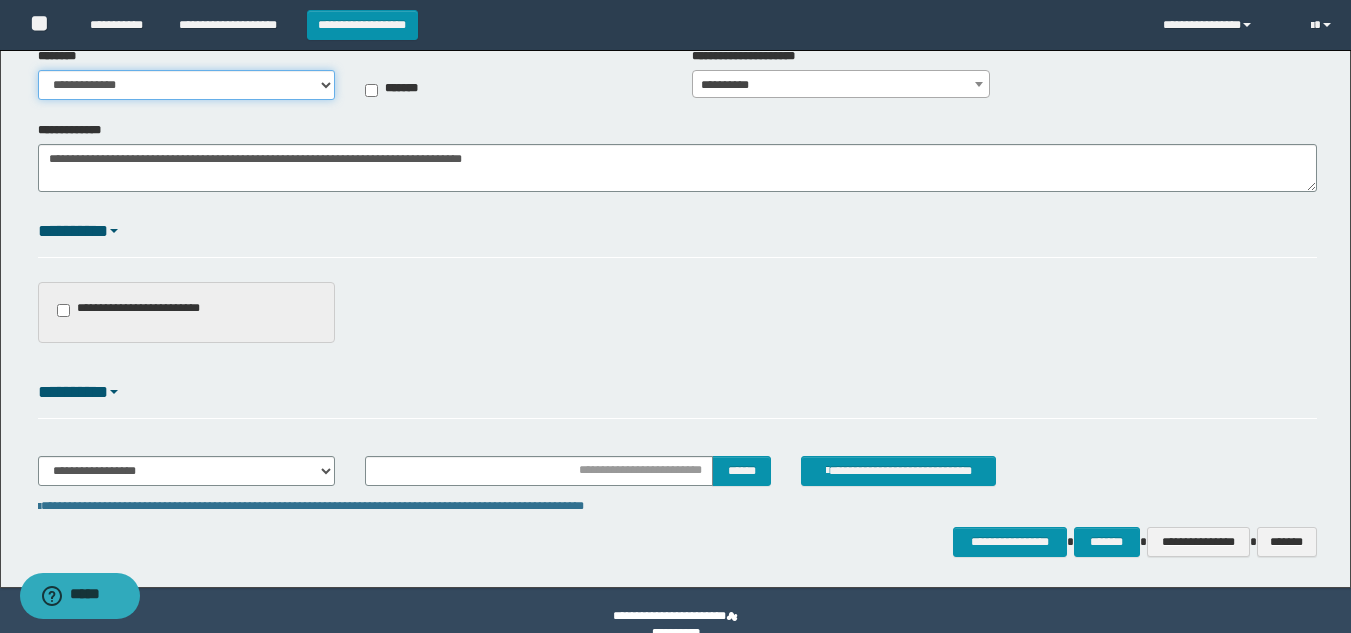 scroll, scrollTop: 381, scrollLeft: 0, axis: vertical 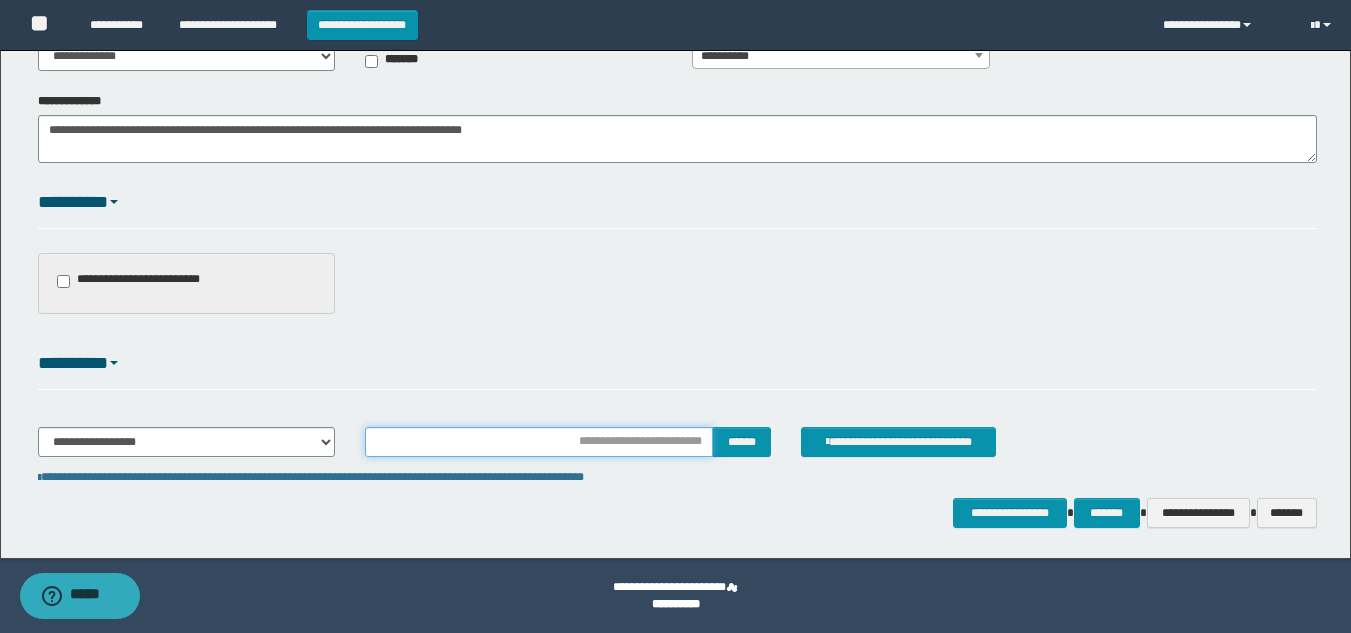 click at bounding box center [539, 442] 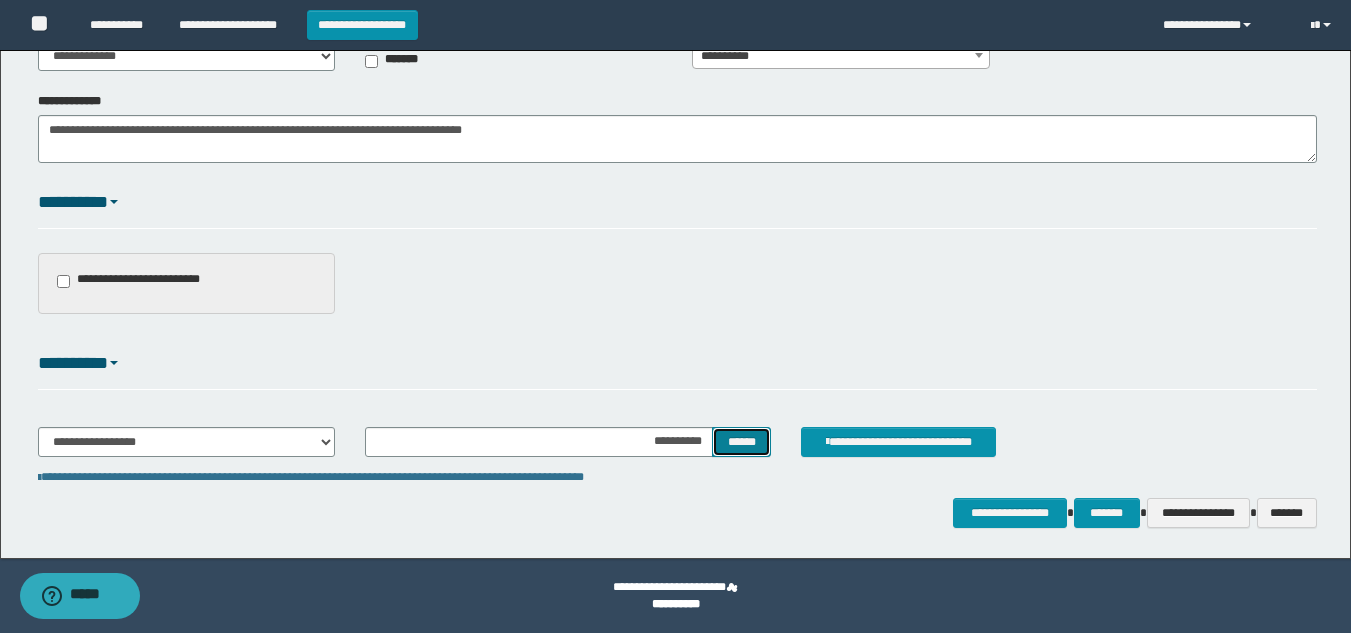 click on "******" at bounding box center (741, 442) 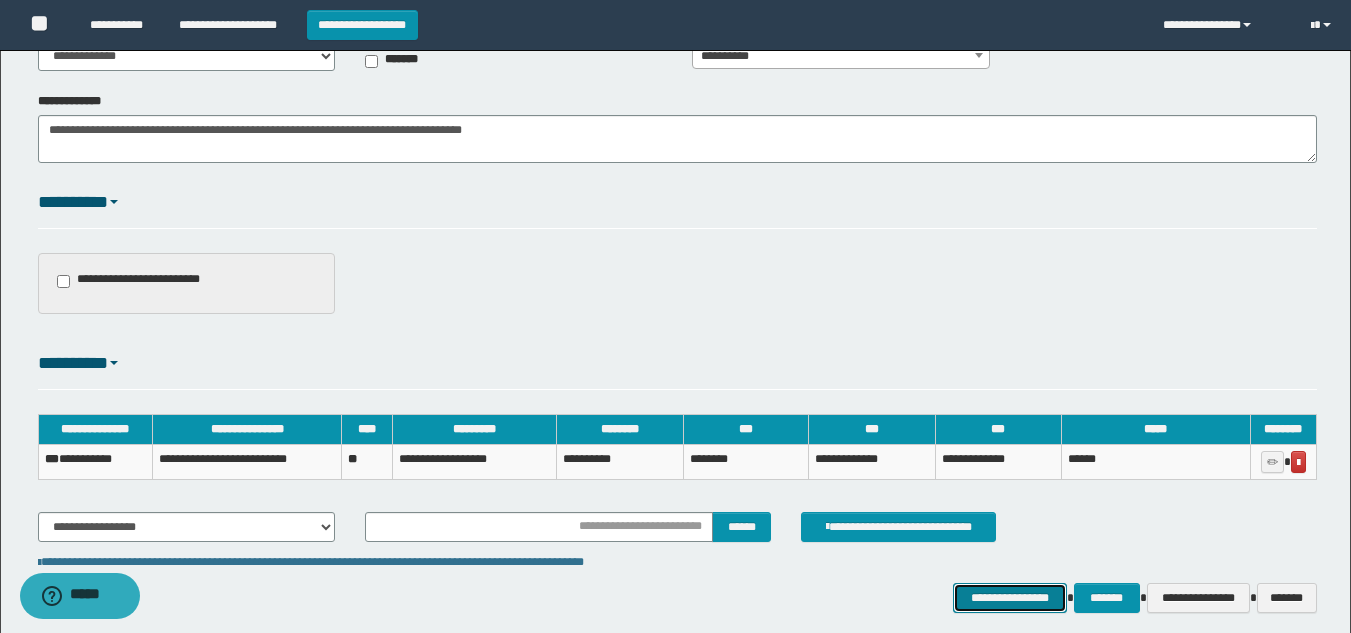 click on "**********" at bounding box center [1009, 598] 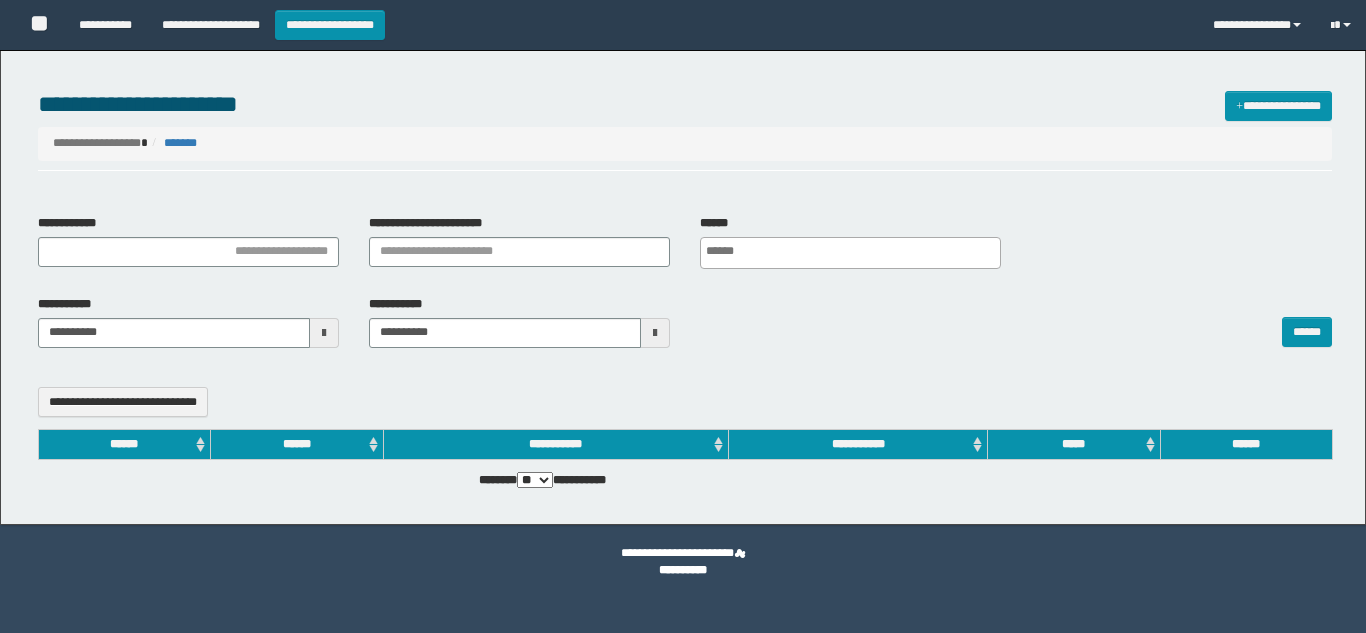 select 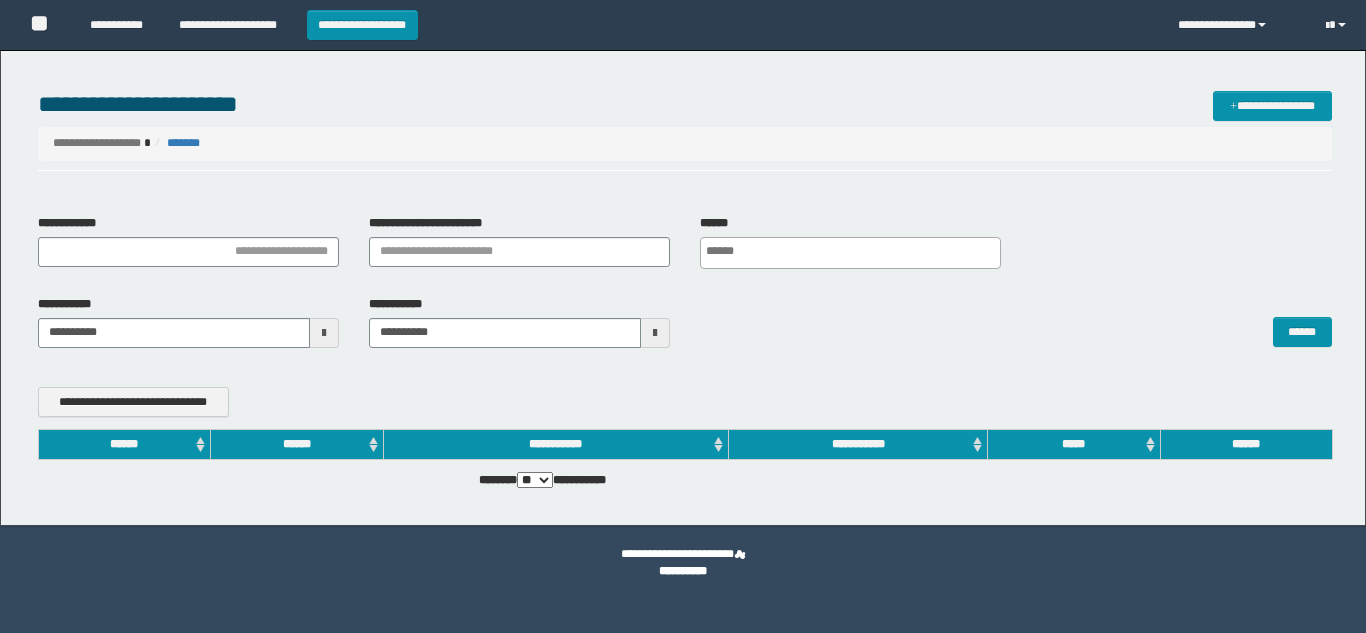 scroll, scrollTop: 0, scrollLeft: 0, axis: both 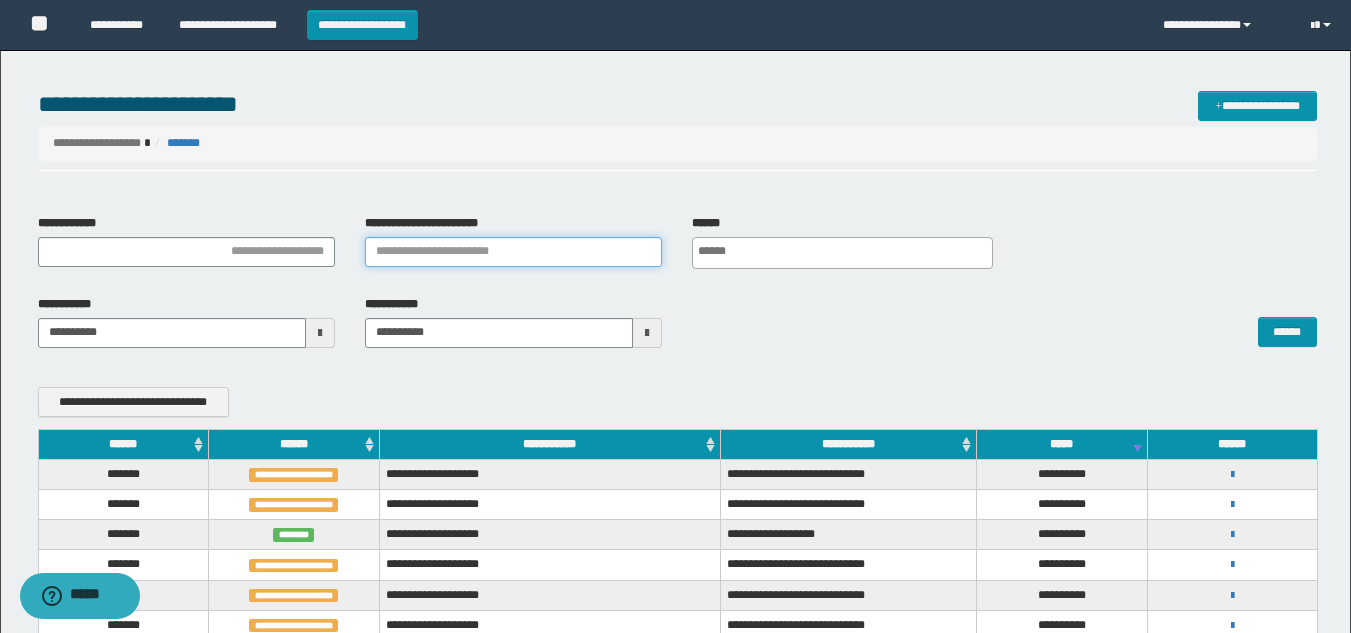 click on "**********" at bounding box center [513, 252] 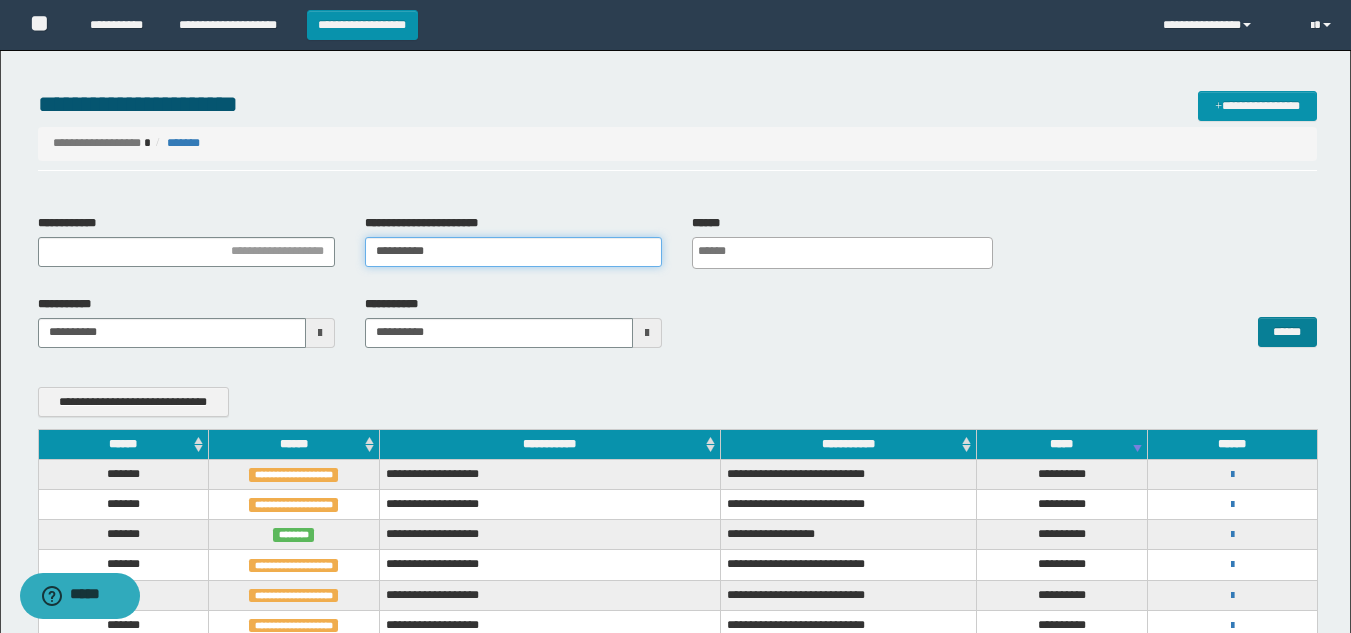 type on "**********" 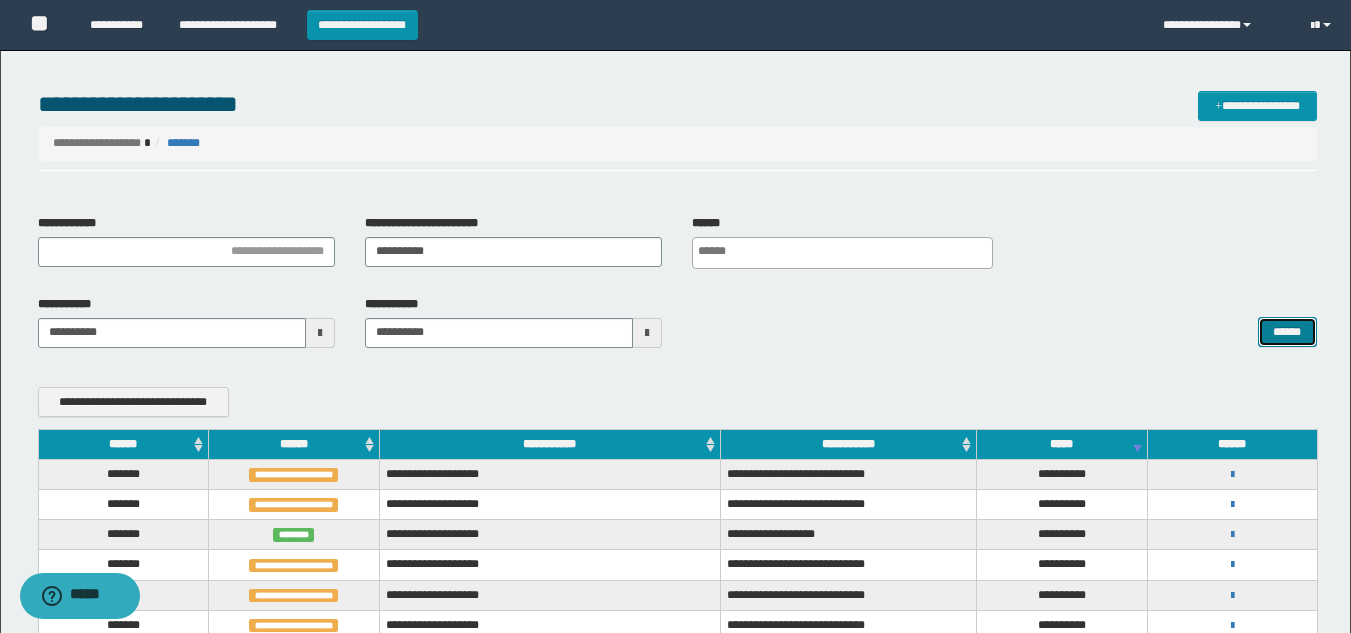 click on "******" at bounding box center (1287, 332) 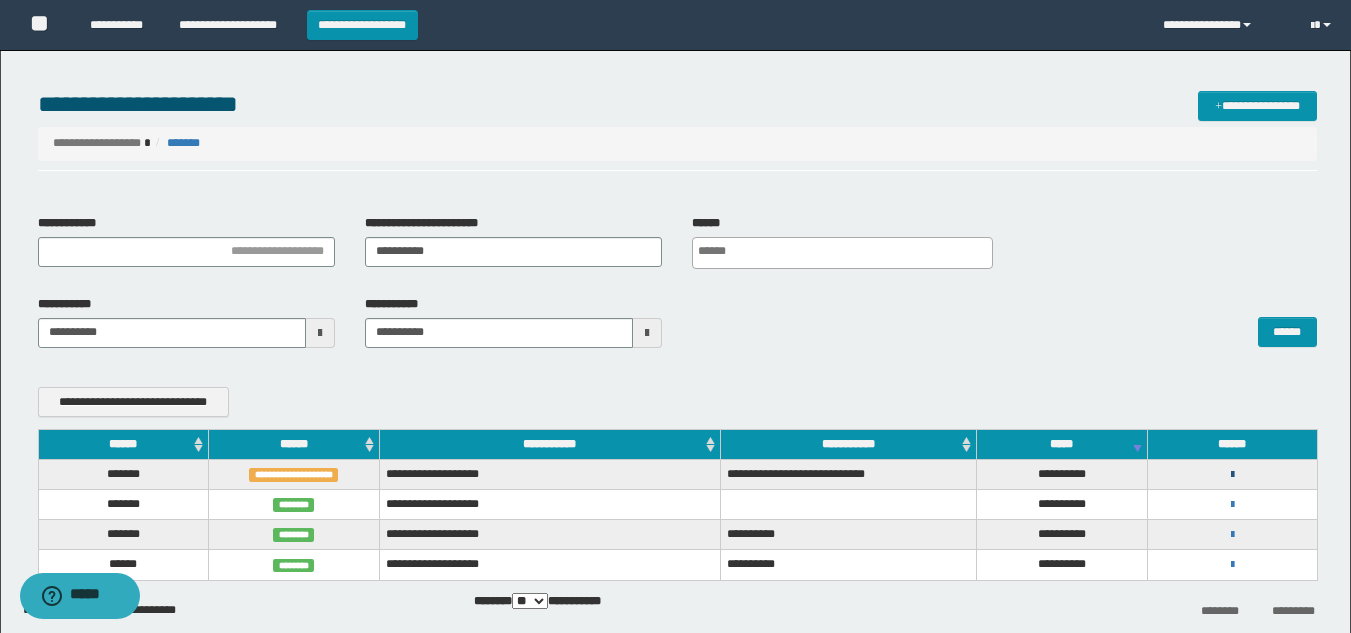 click at bounding box center (1232, 475) 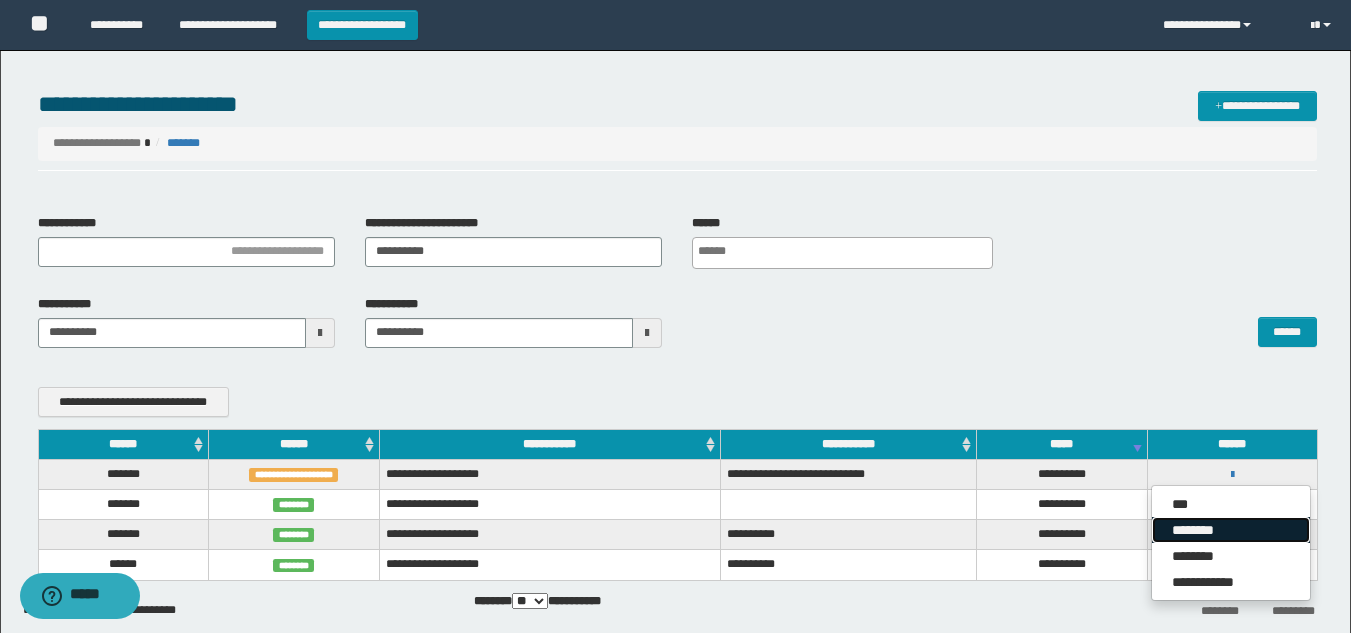click on "********" at bounding box center [1231, 530] 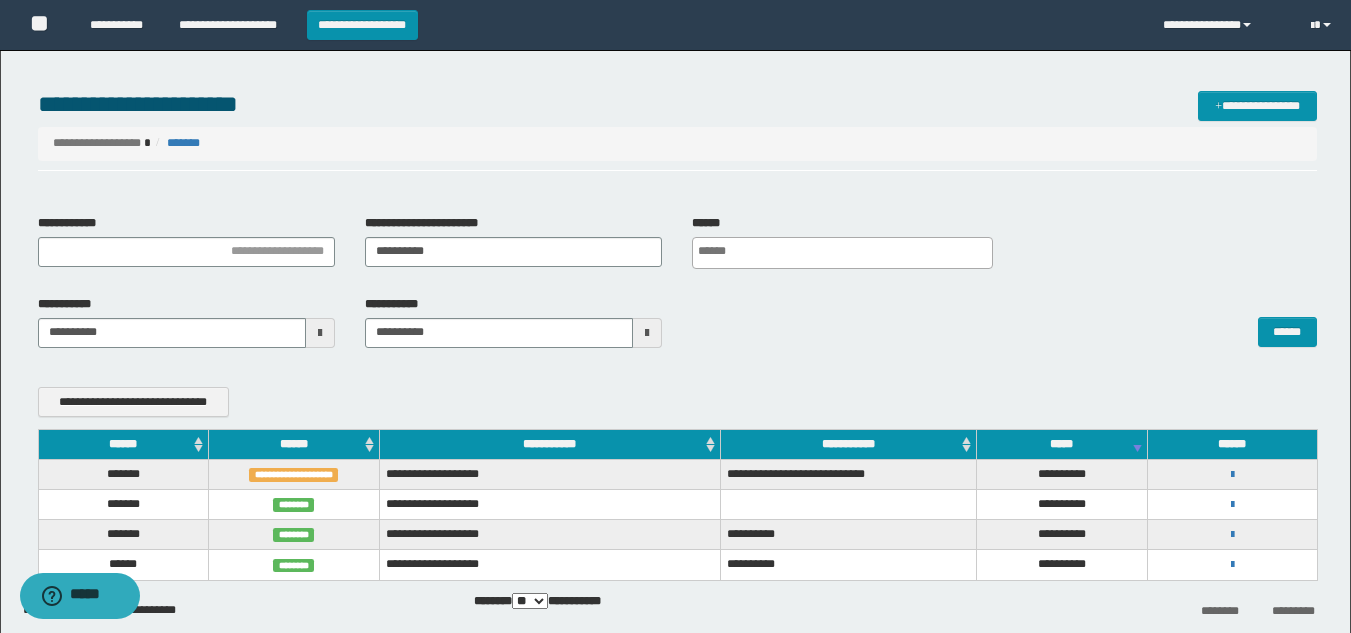 click on "**********" at bounding box center (677, 143) 